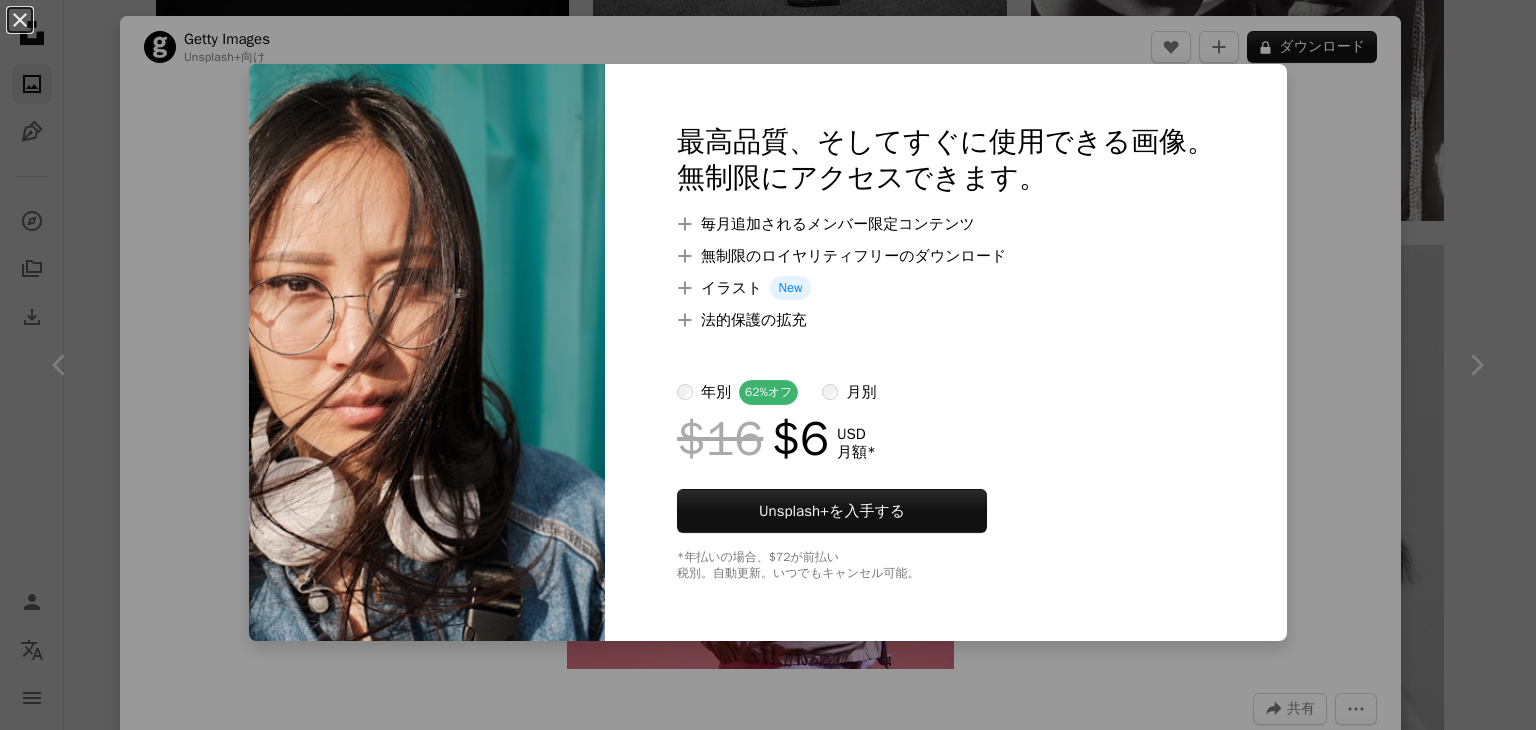 scroll, scrollTop: 14900, scrollLeft: 0, axis: vertical 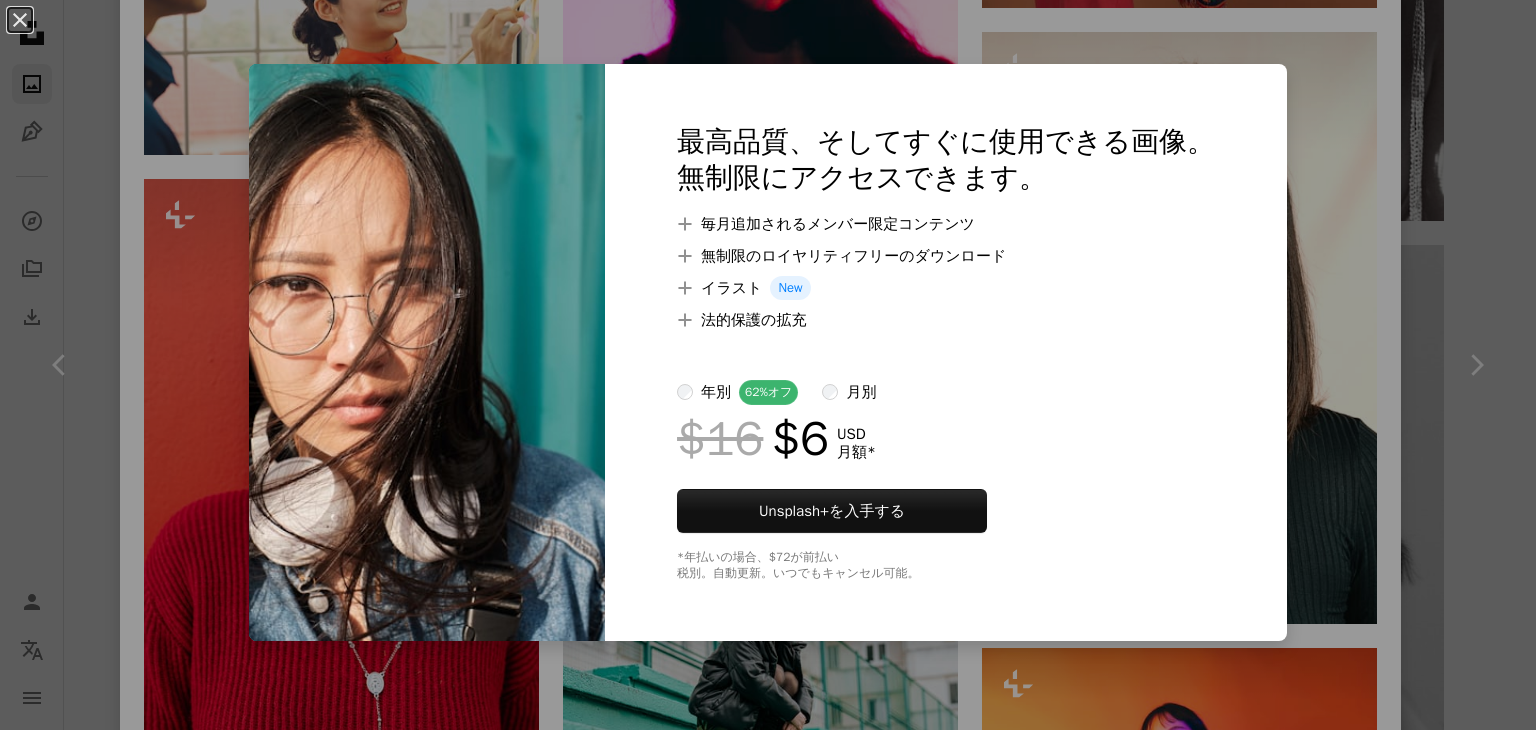 click on "An X shape 最高品質、そしてすぐに使用できる画像。 無制限にアクセスできます。 A plus sign 毎月追加されるメンバー限定コンテンツ A plus sign 無制限のロイヤリティフリーのダウンロード A plus sign イラスト  New A plus sign 法的保護の拡充 年別 62% オフ 月別 $16   $6 USD 月額 * Unsplash+ を入手する *年払いの場合、 $72 が前払い 税別。自動更新。いつでもキャンセル可能。" at bounding box center [768, 365] 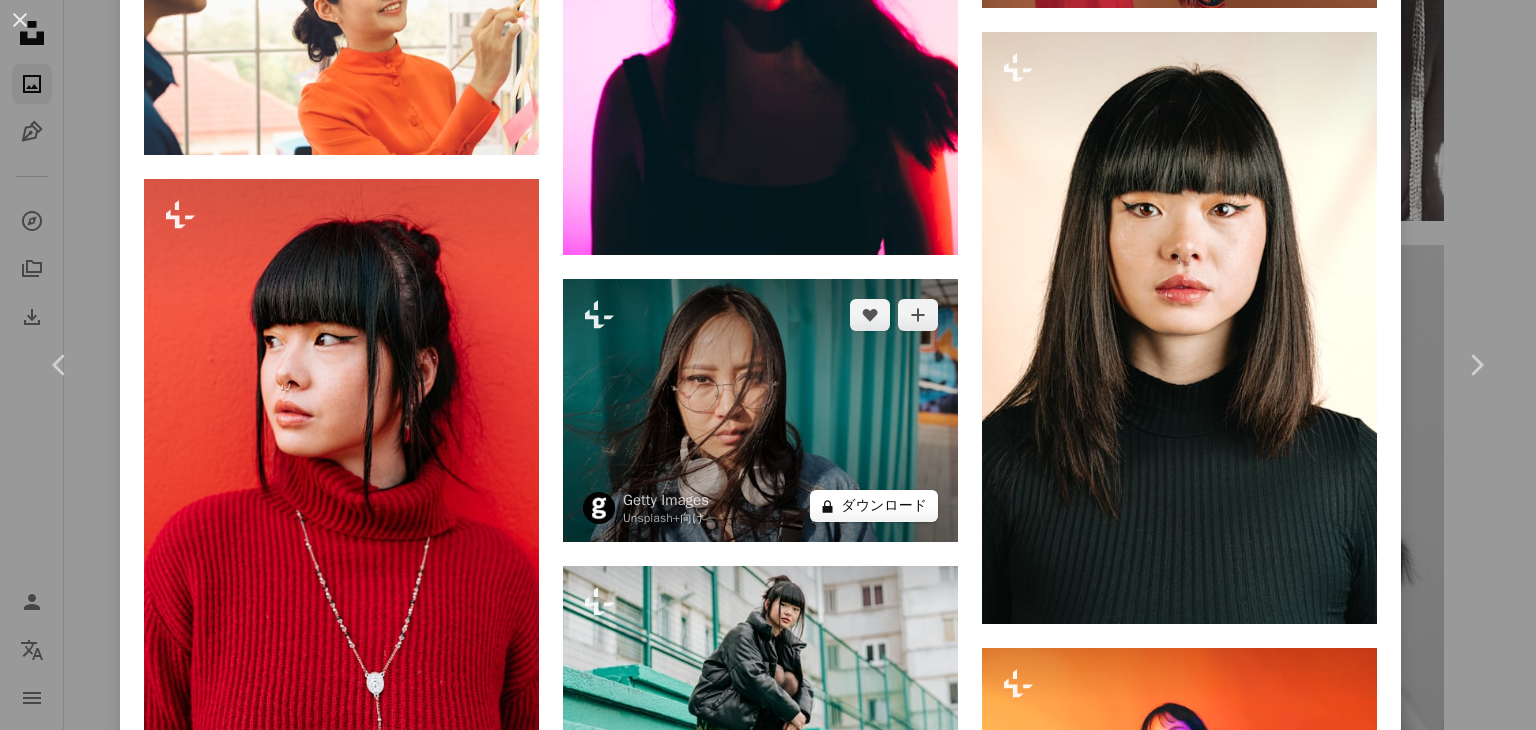 click on "A lock ダウンロード" at bounding box center (874, 506) 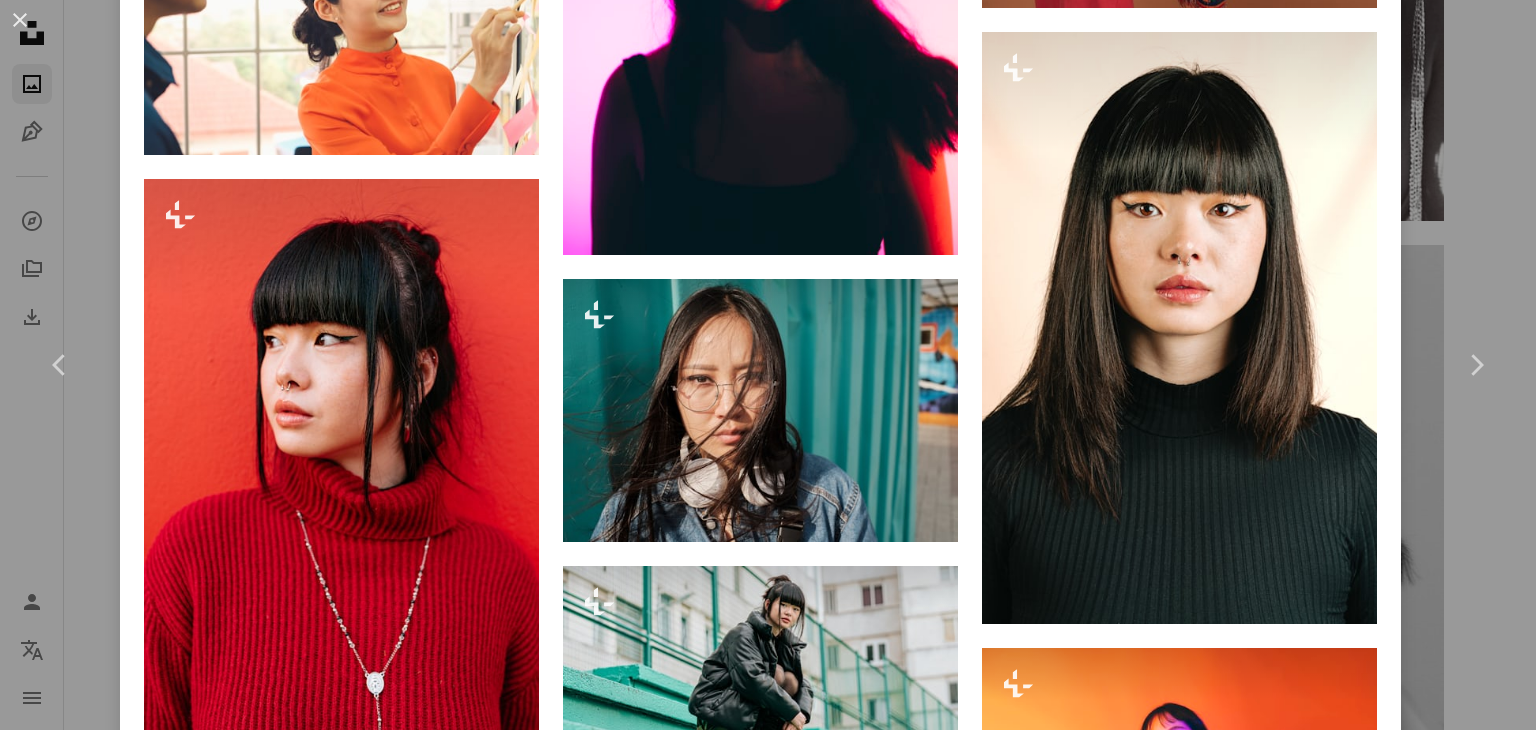click on "An X shape 最高品質、そしてすぐに使用できる画像。 無制限にアクセスできます。 A plus sign 毎月追加されるメンバー限定コンテンツ A plus sign 無制限のロイヤリティフリーのダウンロード A plus sign イラスト  New A plus sign 法的保護の拡充 年別 62% オフ 月別 $16   $6 USD 月額 * Unsplash+ を入手する *年払いの場合、 $72 が前払い 税別。自動更新。いつでもキャンセル可能。" at bounding box center (768, 5443) 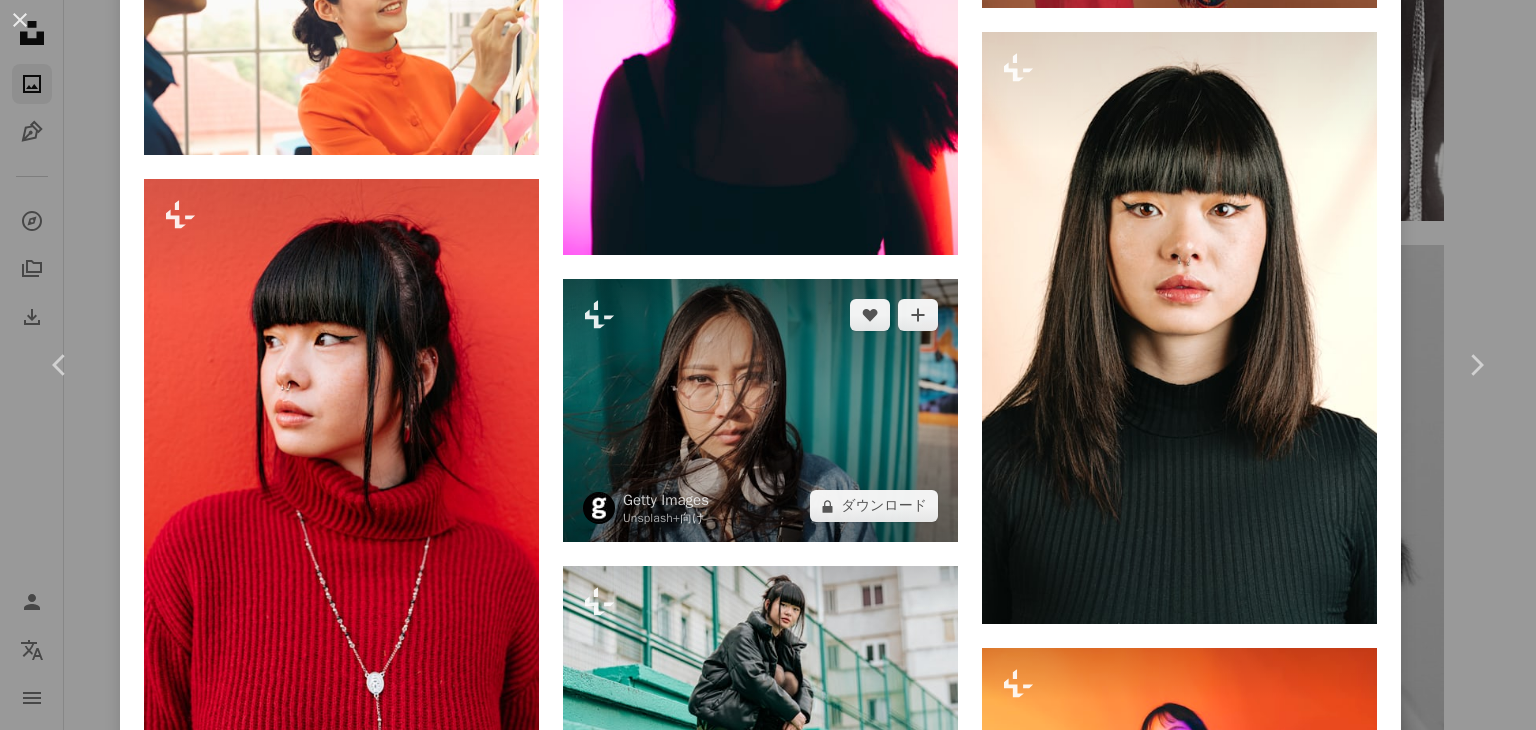 click at bounding box center (760, 410) 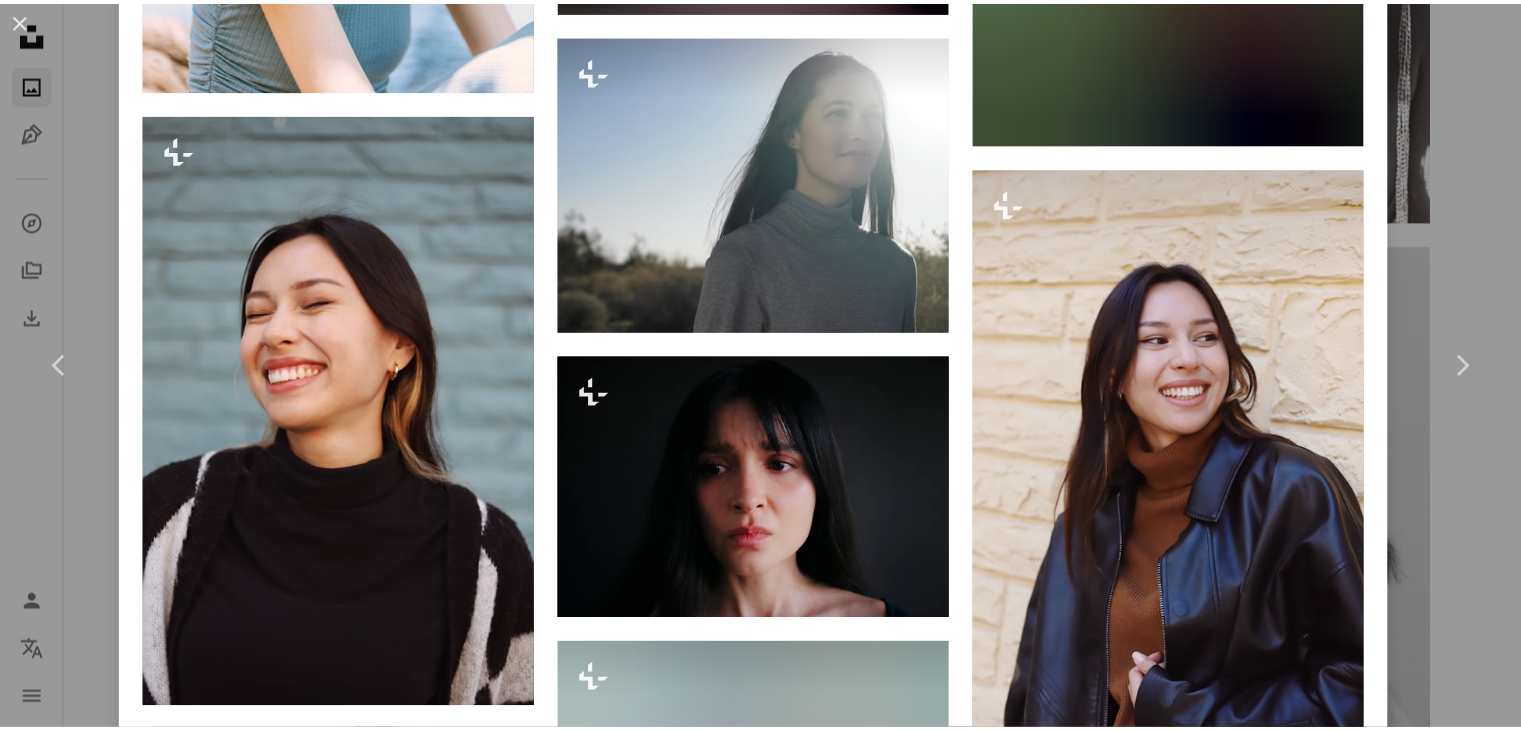 scroll, scrollTop: 29427, scrollLeft: 0, axis: vertical 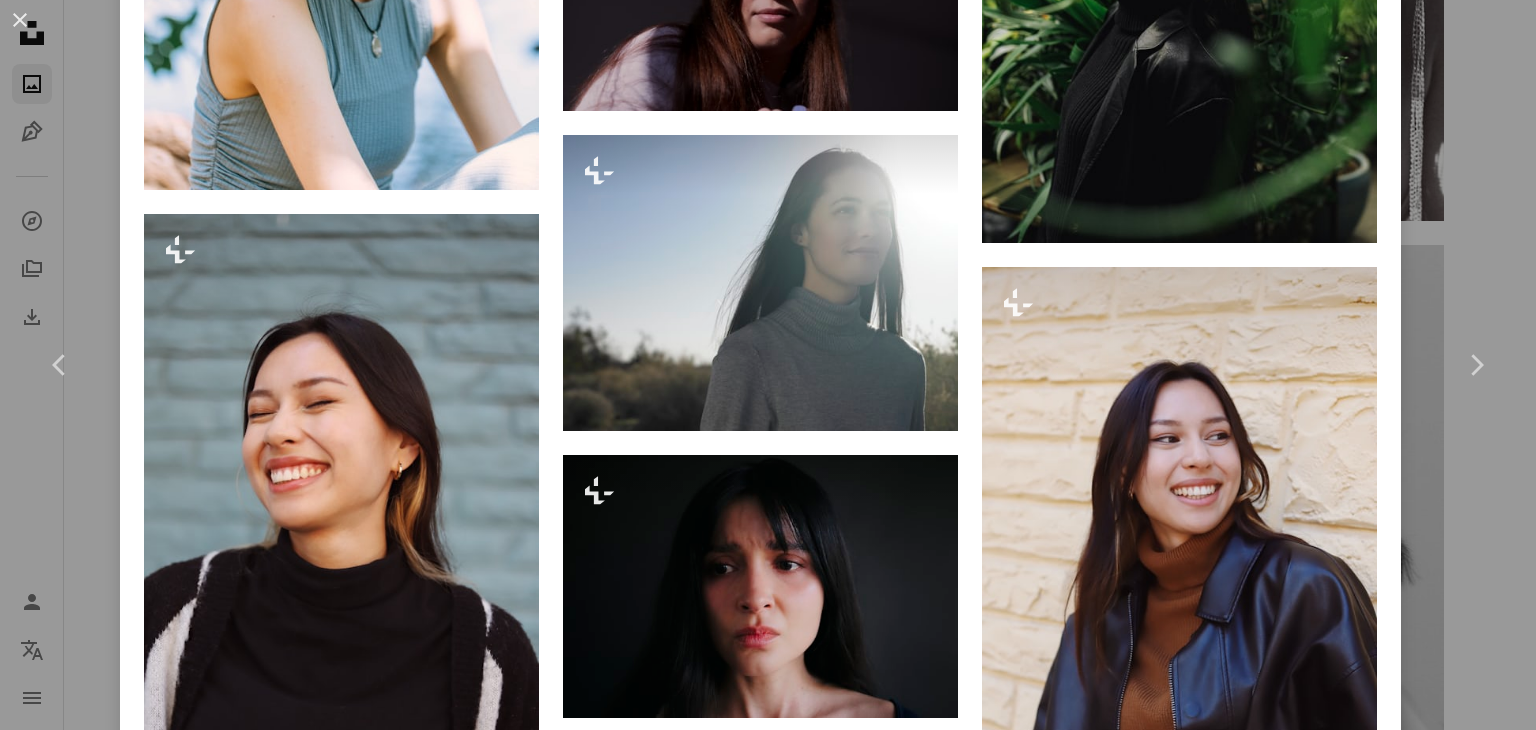 click on "A forward-right arrow 共有 More Actions Calendar outlined [DATE] に公開 Safety Unsplash+ライセンス の下でライセンスされています 肖像 都市 ファッション 人 青い 写真術 美 衣類 通り 子供 [COUNTRY] ヘッドフォン ティーンエイジャー モダン 強度 水平な 活動 ファッショナブル アジアとインドの民族 クールな態度 背景 このシリーズより Chevron right Plus sign for Unsplash+ Plus sign for Unsplash+ Plus sign for Unsplash+ Plus sign for Unsplash+ Plus sign for Unsplash+ Plus sign for Unsplash+ Plus sign for Unsplash+ Plus sign for Unsplash+ Plus sign for Unsplash+ Plus sign for Unsplash+ 関連イメージ Plus sign for Unsplash+ A heart A plus sign Getty Images Unsplash+ 向け A lock ダウンロード Plus sign for Unsplash+ A heart A plus sign A. C. Unsplash+ 向け A lock A heart 向け" at bounding box center (768, 365) 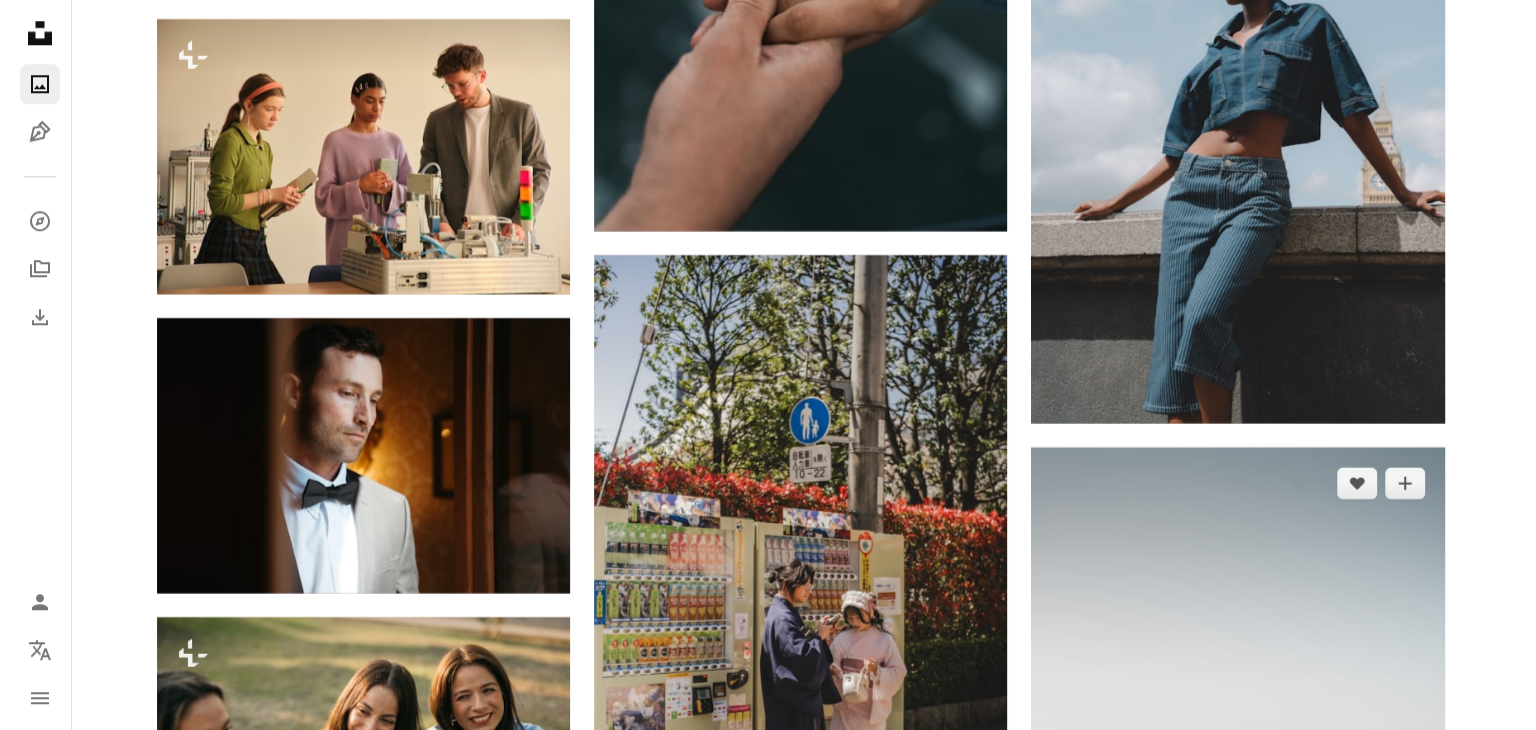 scroll, scrollTop: 17200, scrollLeft: 0, axis: vertical 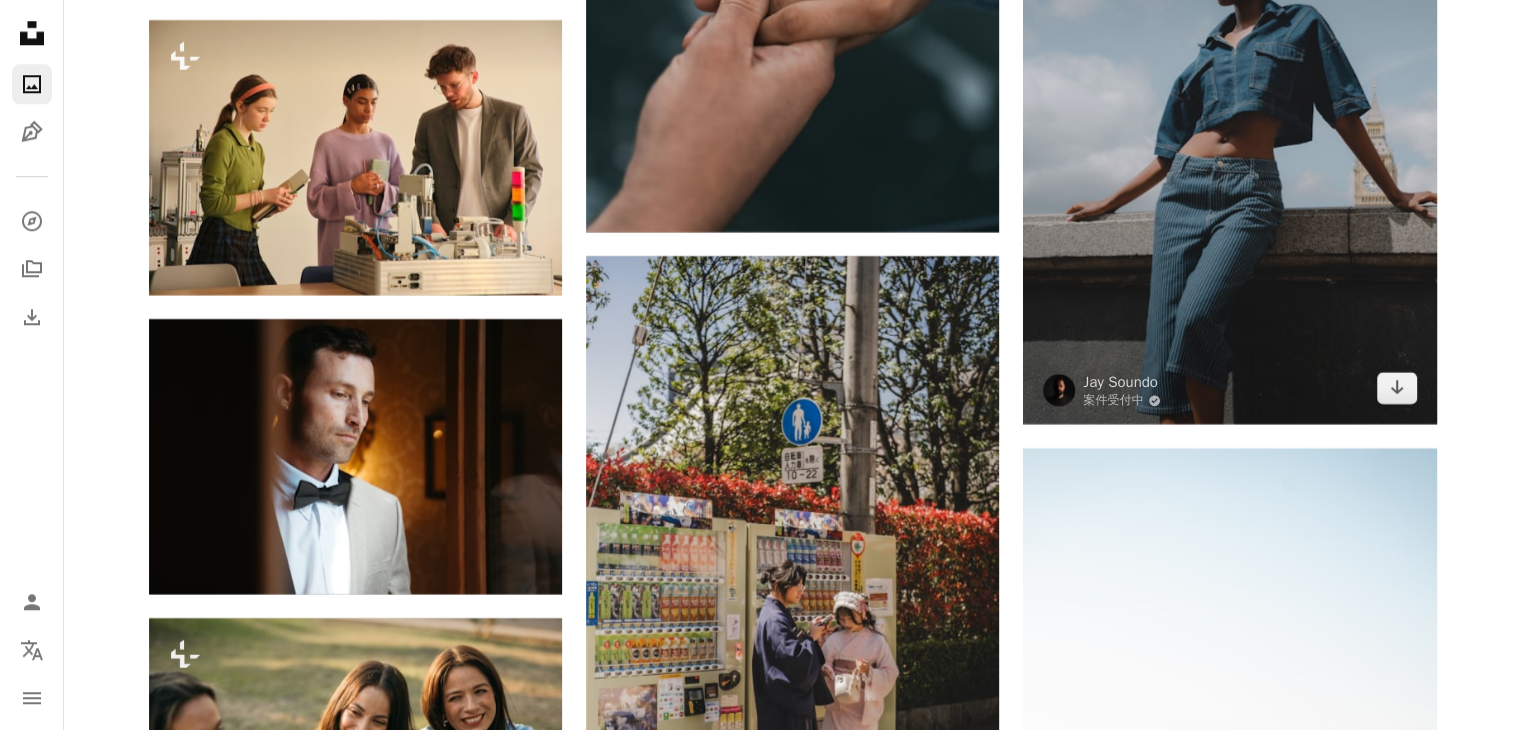 click at bounding box center (1229, 114) 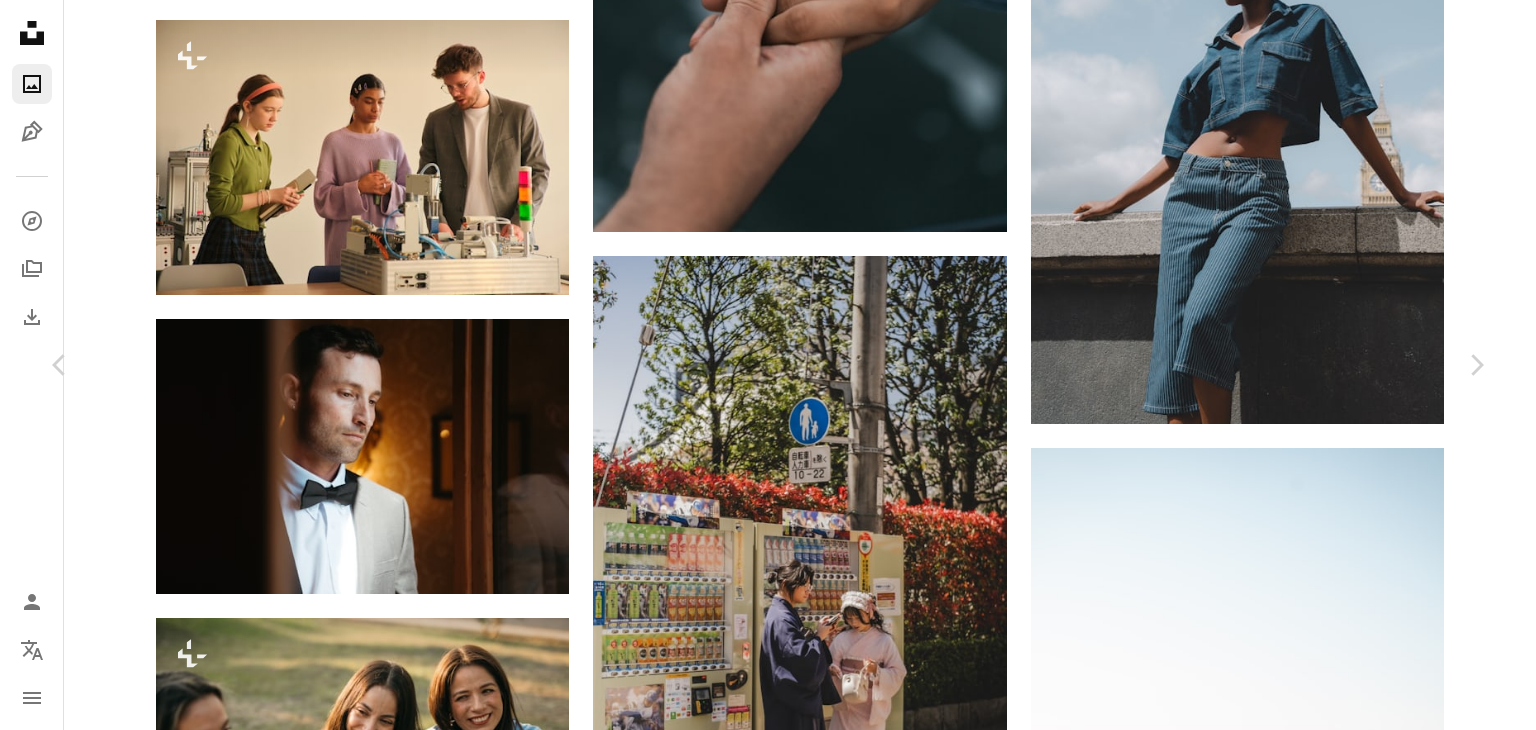 scroll, scrollTop: 11679, scrollLeft: 0, axis: vertical 